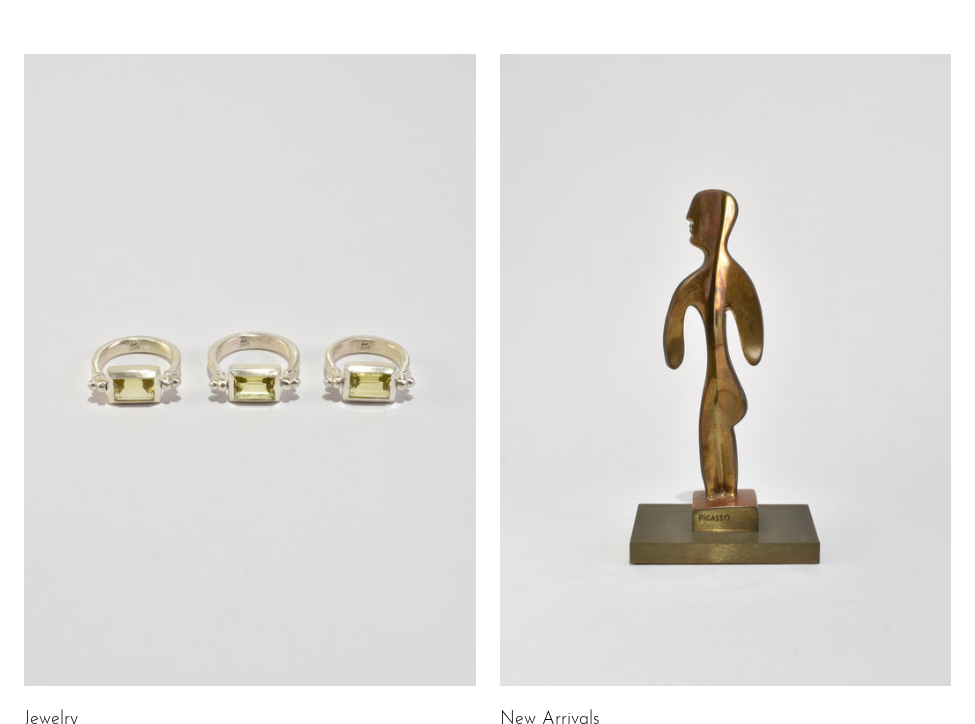 scroll, scrollTop: 129, scrollLeft: 0, axis: vertical 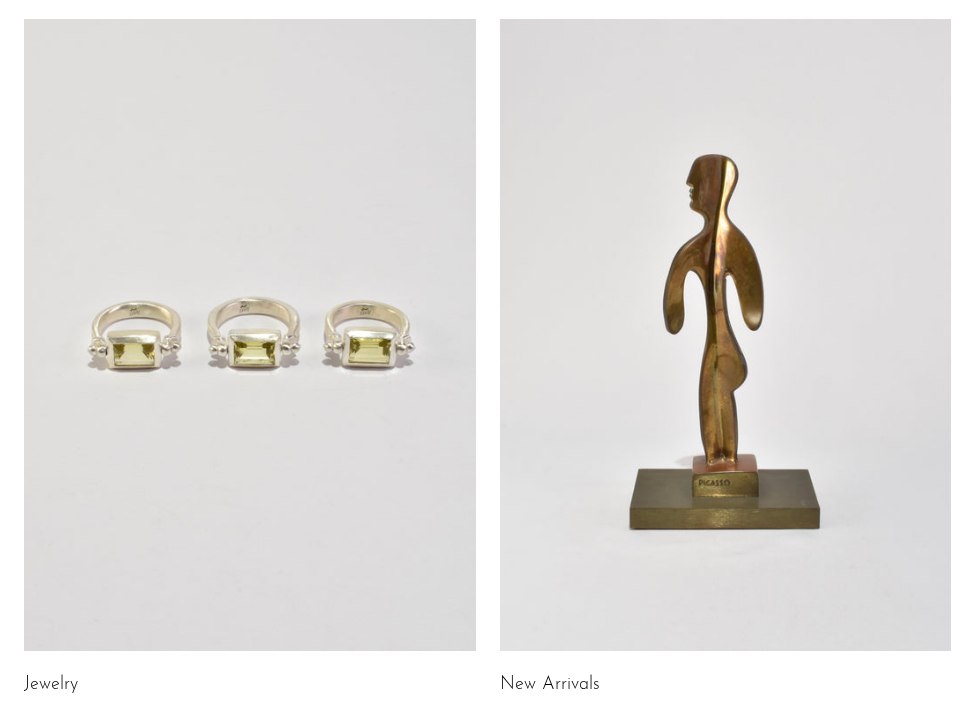click at bounding box center [726, 335] 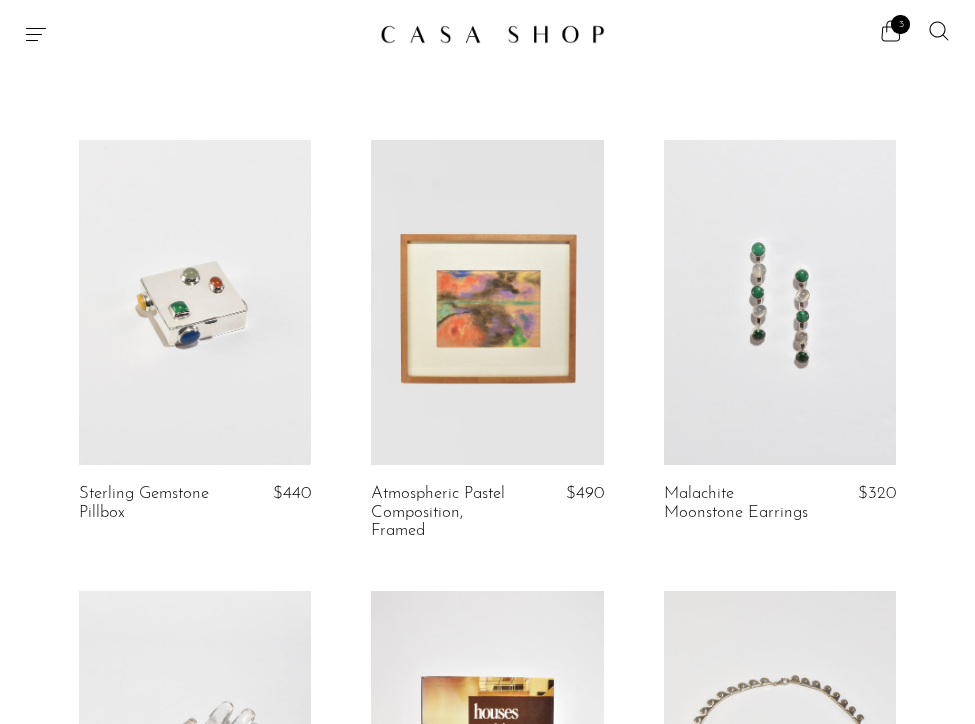 scroll, scrollTop: 0, scrollLeft: 0, axis: both 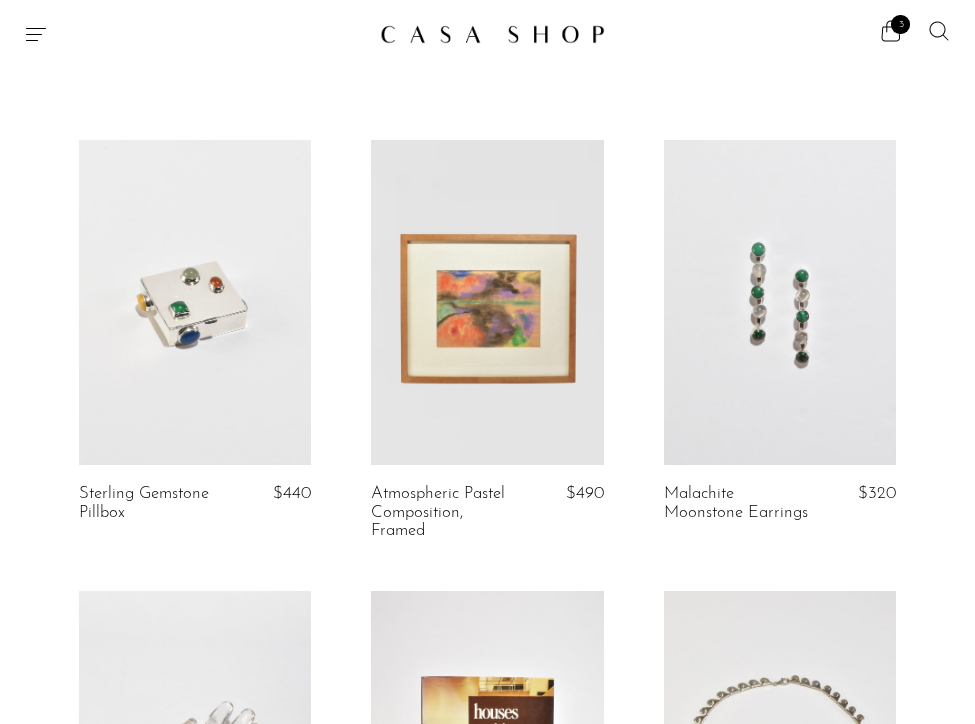 click 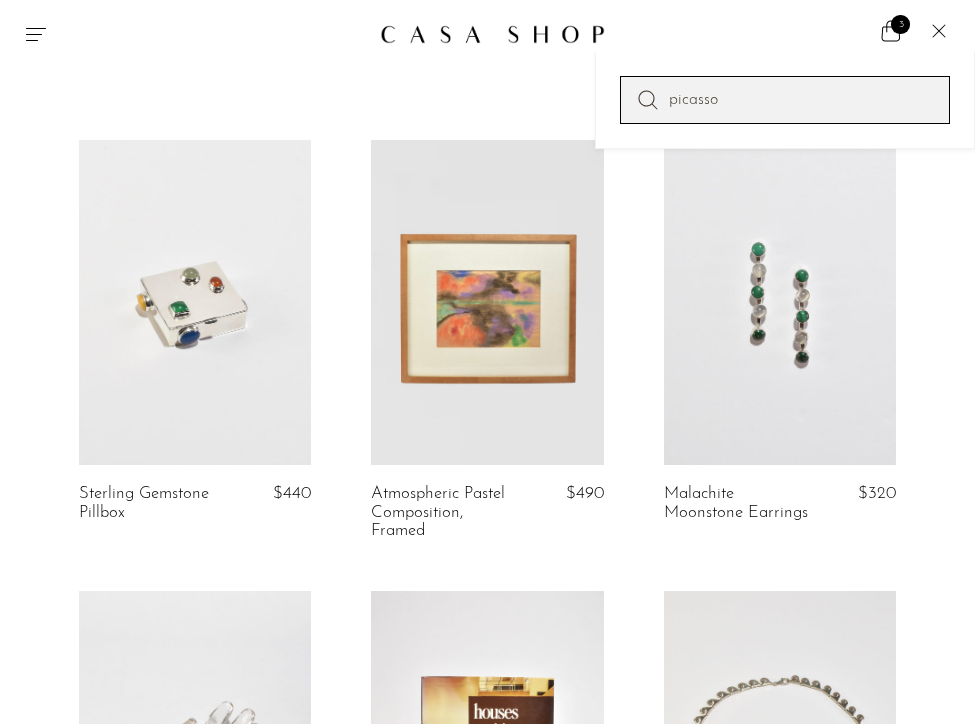 type on "picasso" 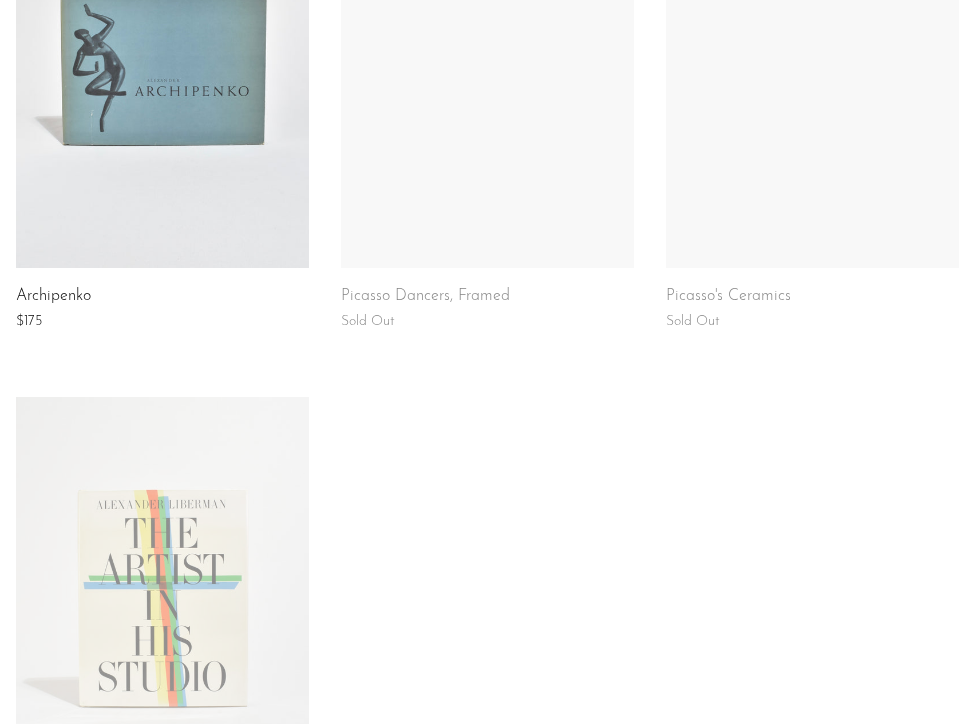 scroll, scrollTop: 1518, scrollLeft: 0, axis: vertical 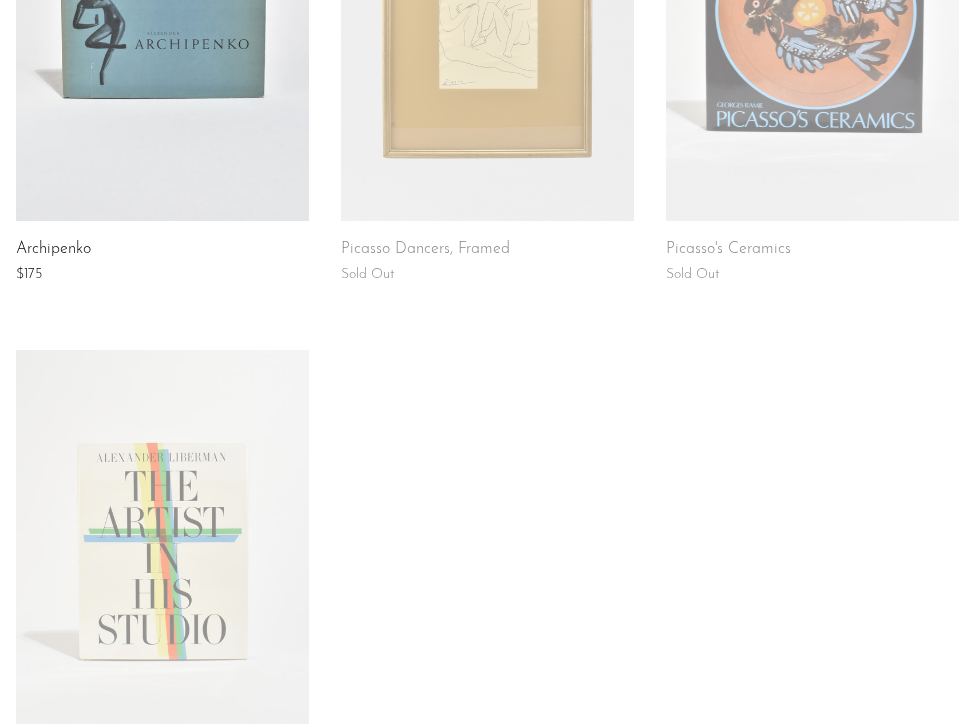 click on "Goodbye Picasso
$350
Picasso Lithographs
$175
Picasso Bronze, L'Homme
$1,700" at bounding box center (487, -179) 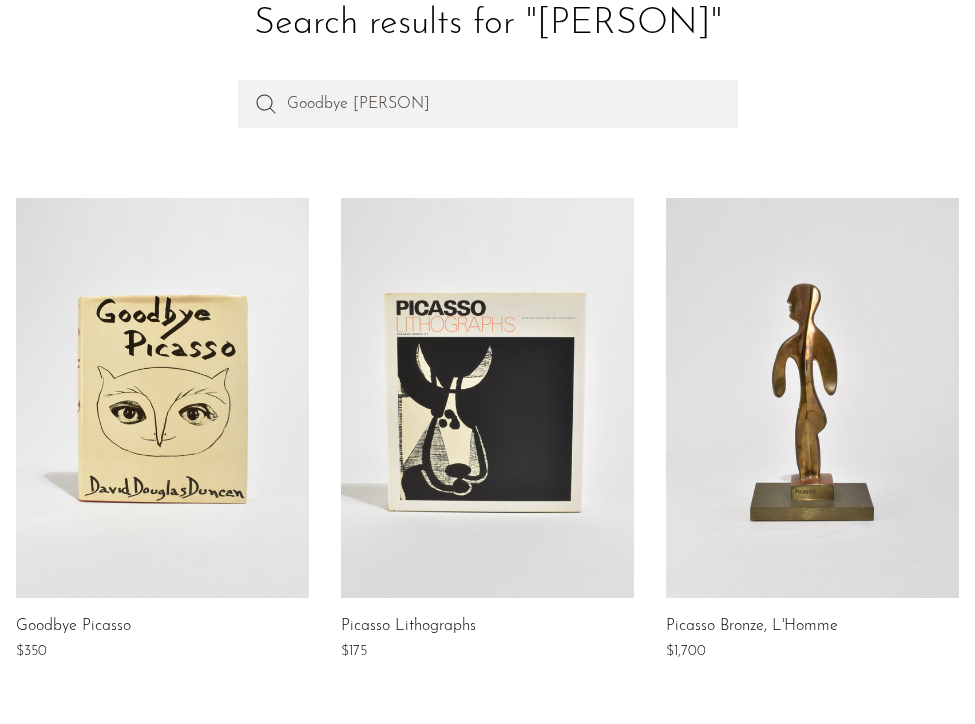 scroll, scrollTop: 0, scrollLeft: 0, axis: both 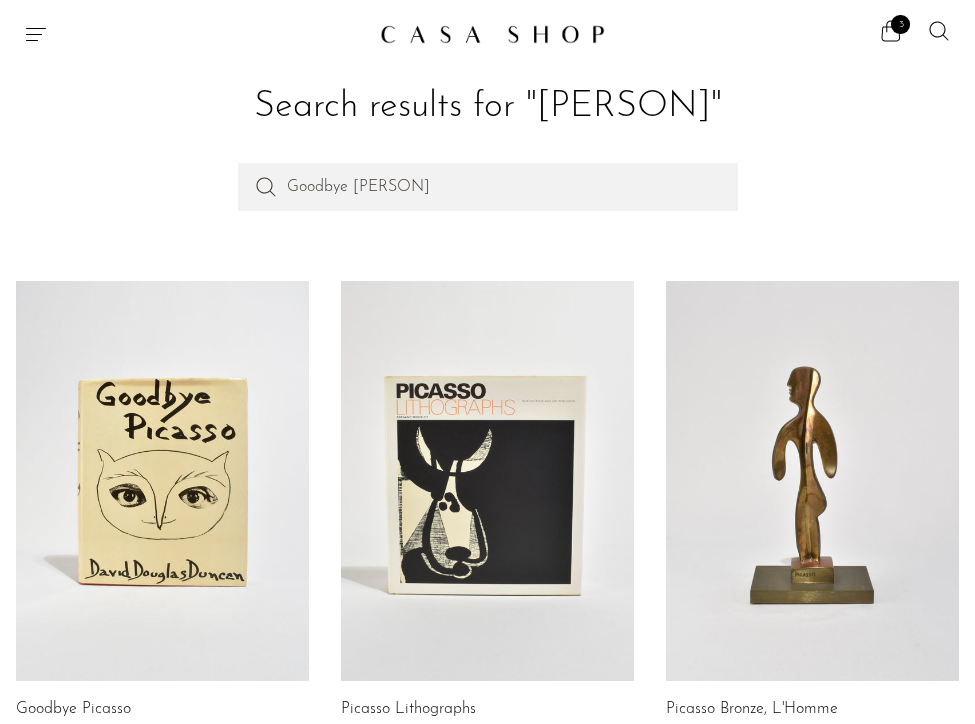 click at bounding box center (162, 481) 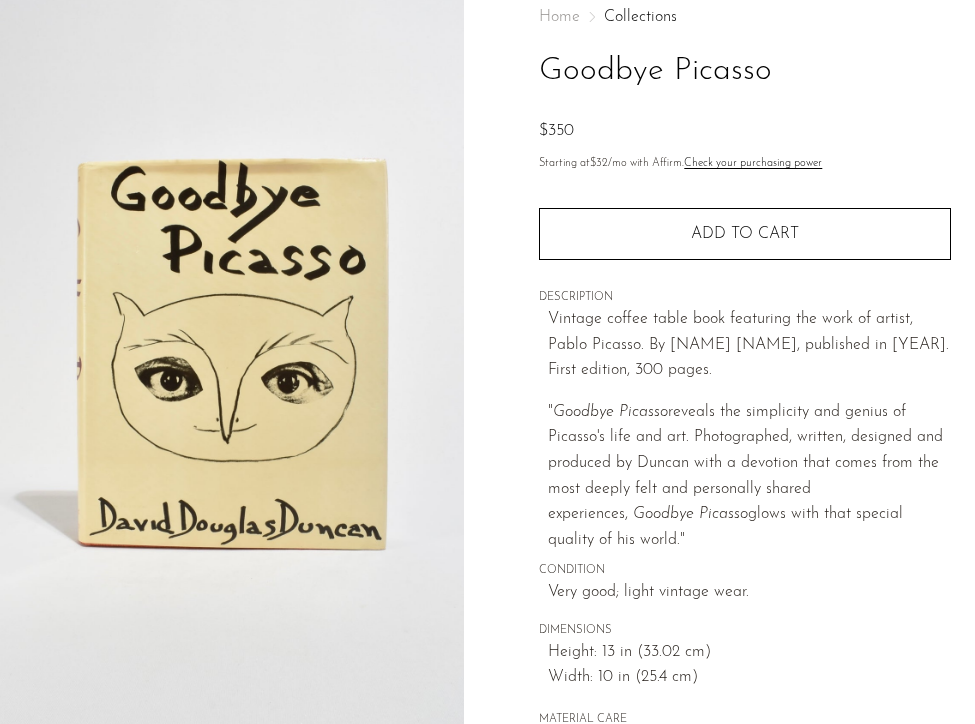 scroll, scrollTop: 152, scrollLeft: 0, axis: vertical 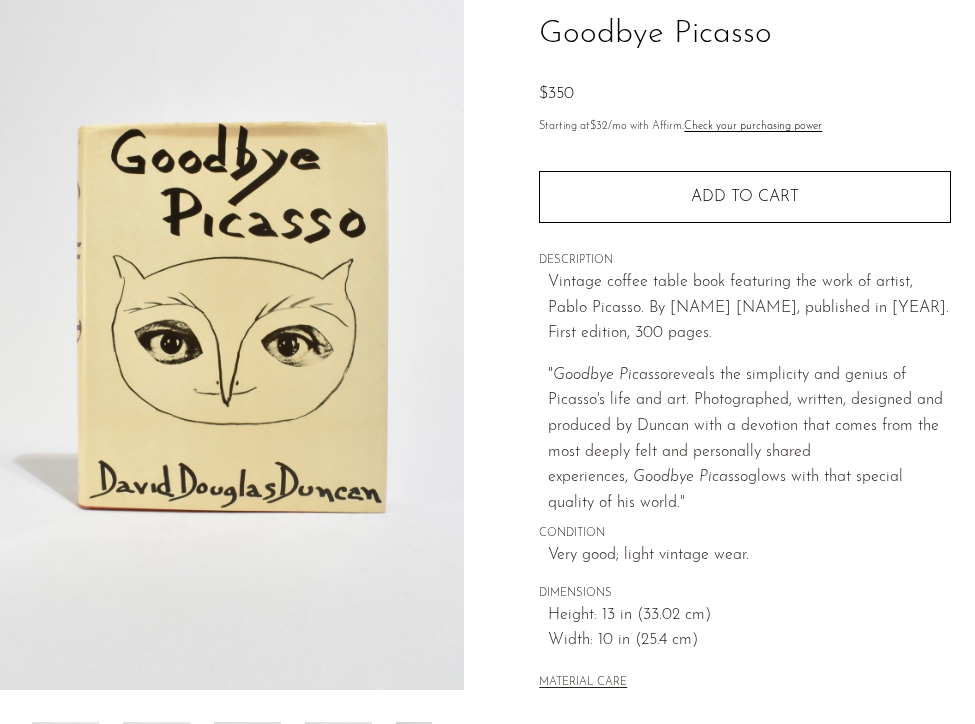 click at bounding box center [232, 315] 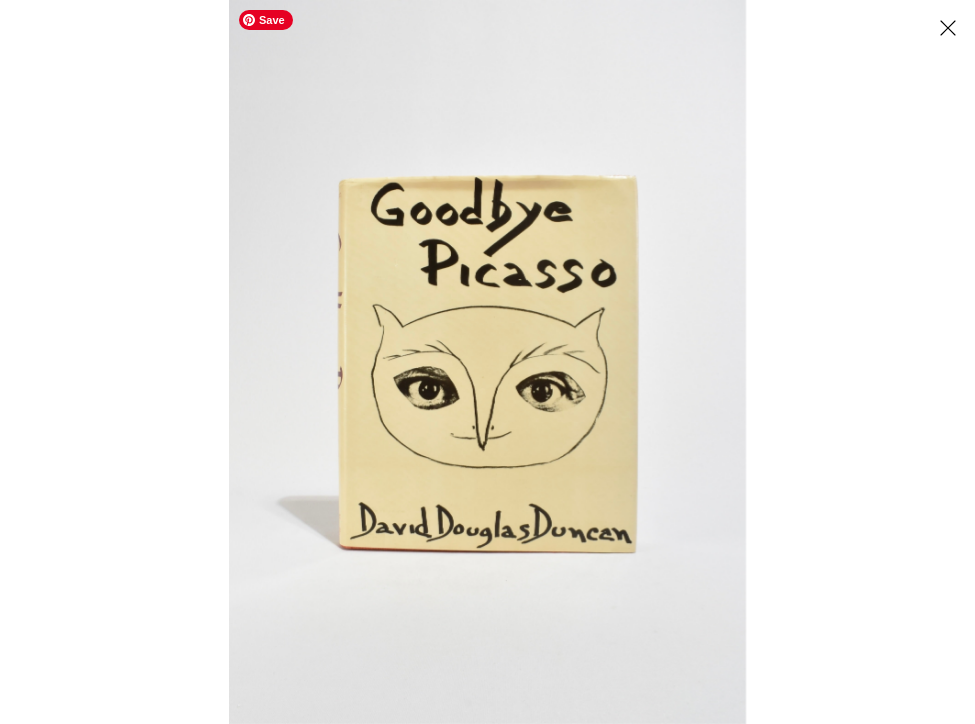 click at bounding box center [487, 362] 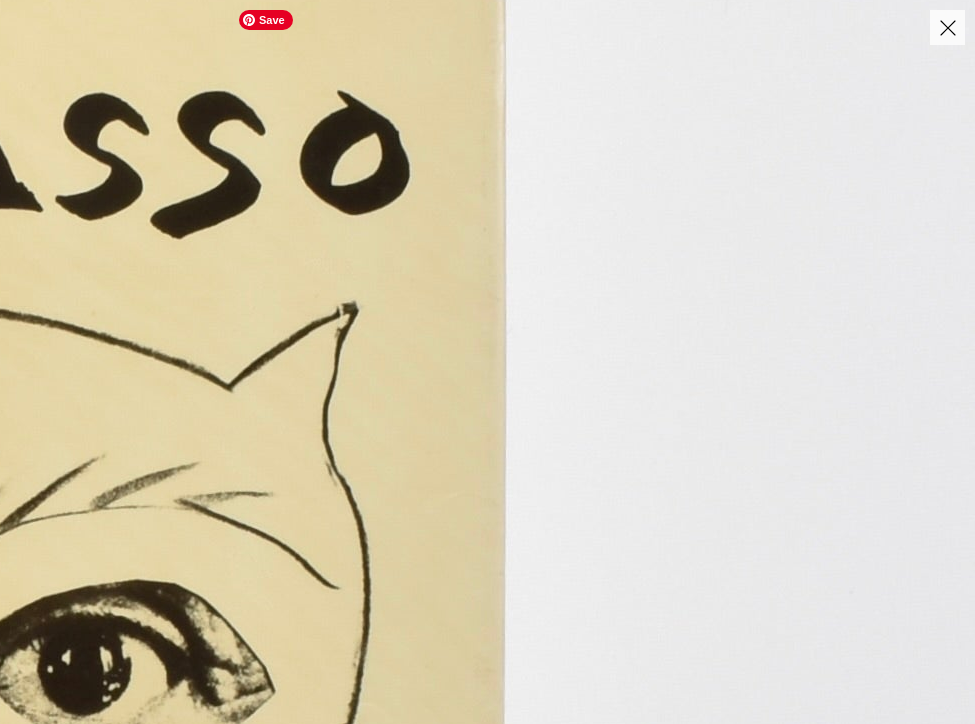 click at bounding box center [-152, 540] 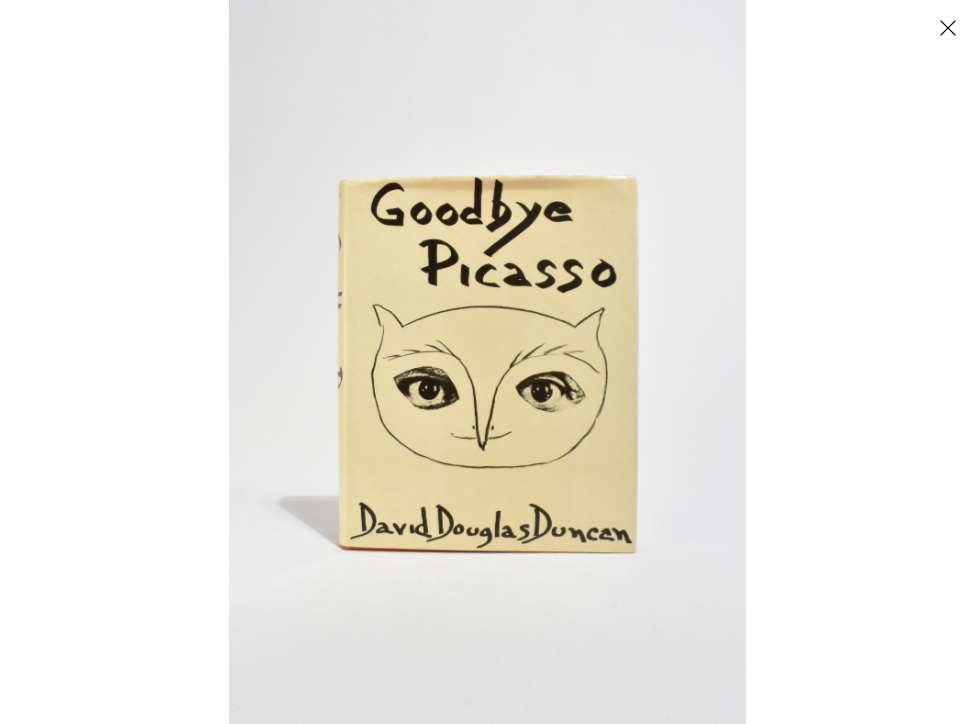 click at bounding box center [947, 27] 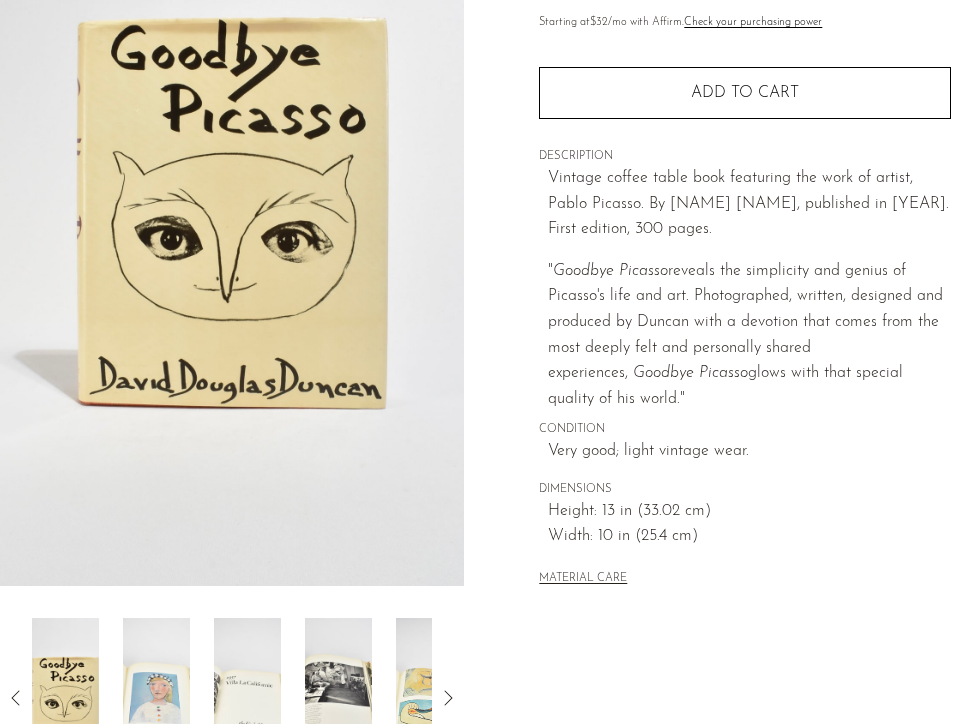 scroll, scrollTop: 454, scrollLeft: 0, axis: vertical 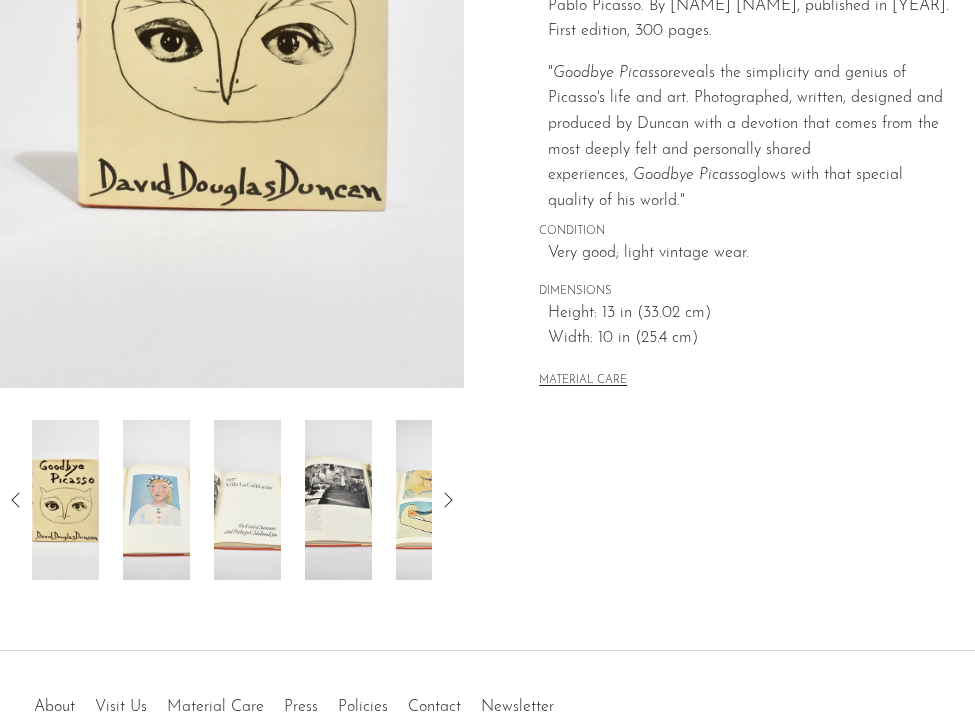 click at bounding box center [156, 500] 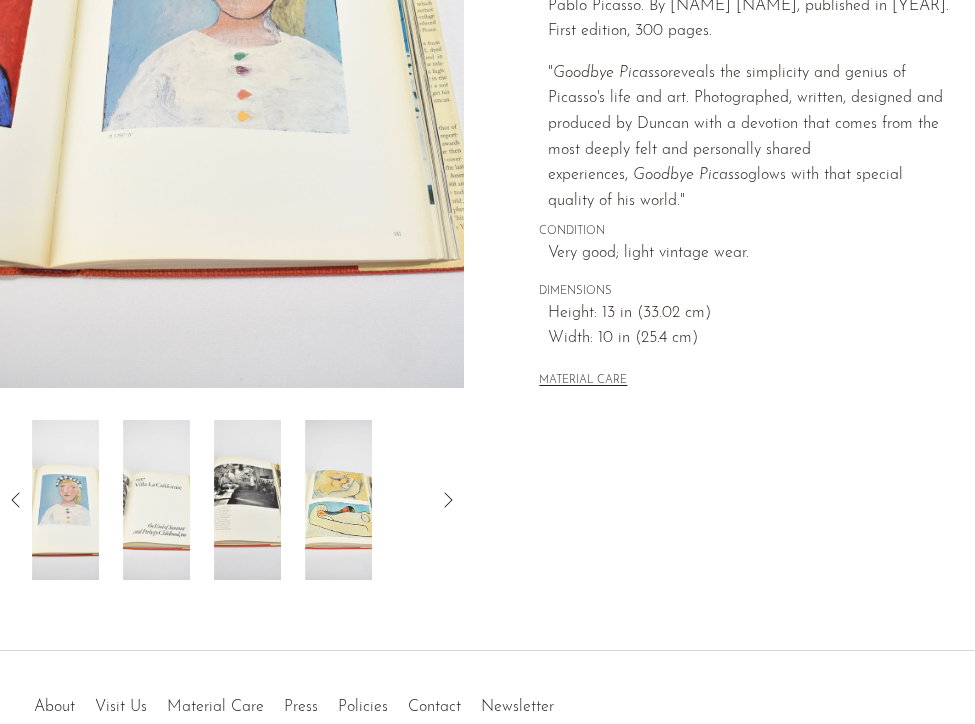click at bounding box center (156, 500) 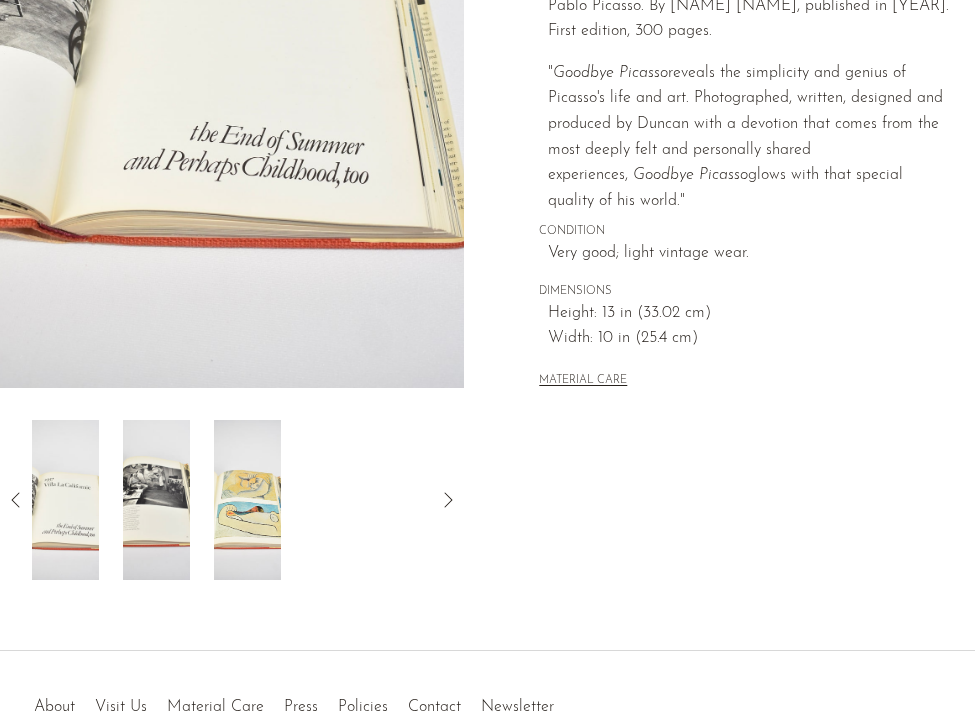 click at bounding box center (156, 500) 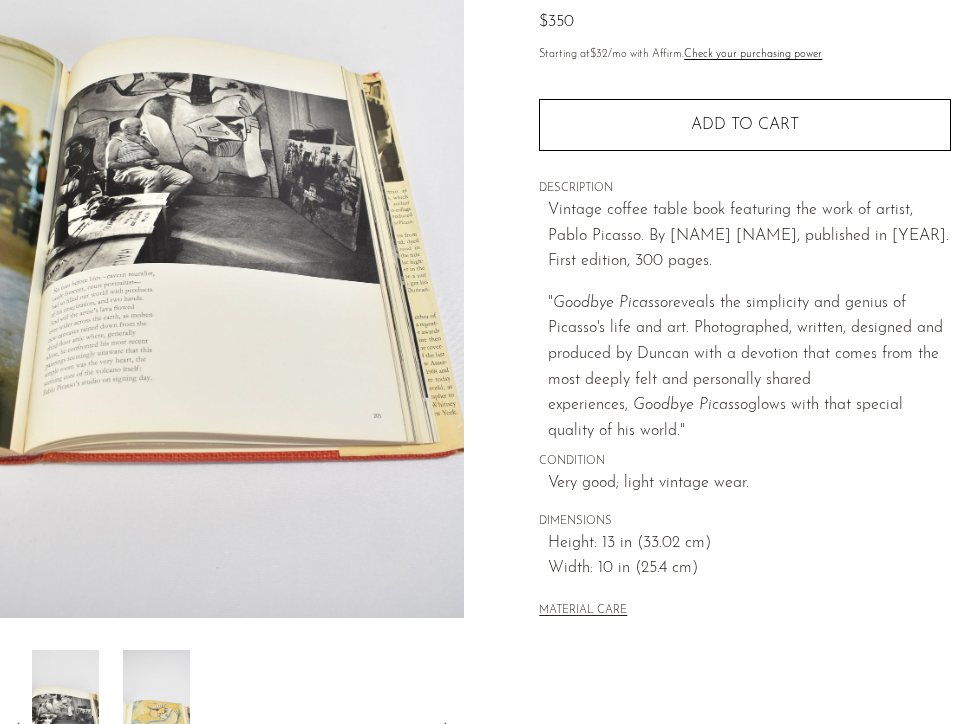 scroll, scrollTop: 0, scrollLeft: 0, axis: both 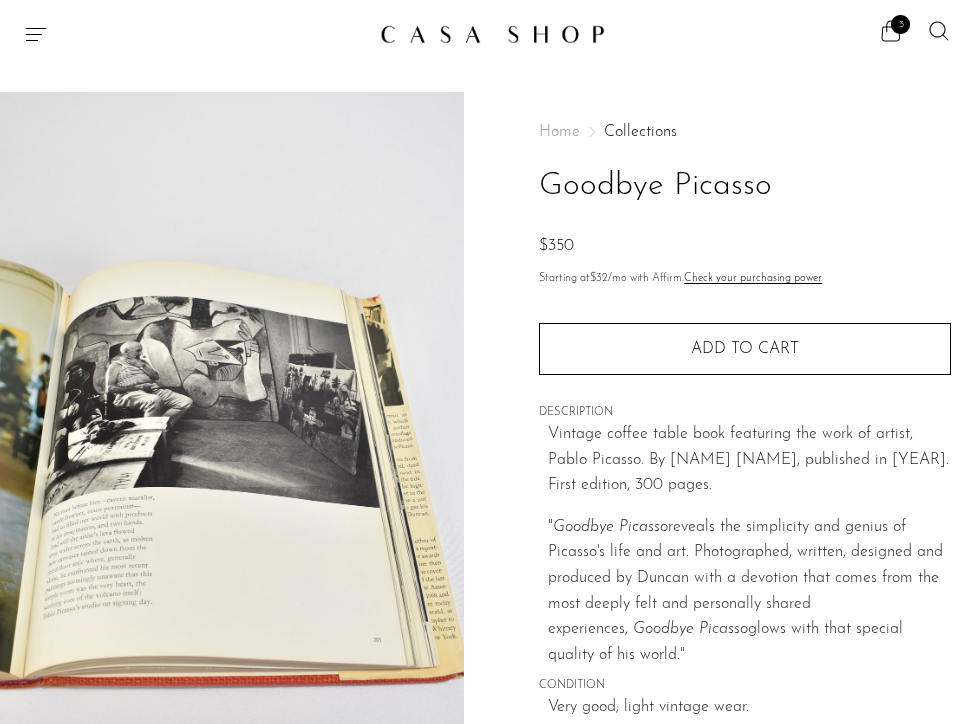 click at bounding box center [492, 34] 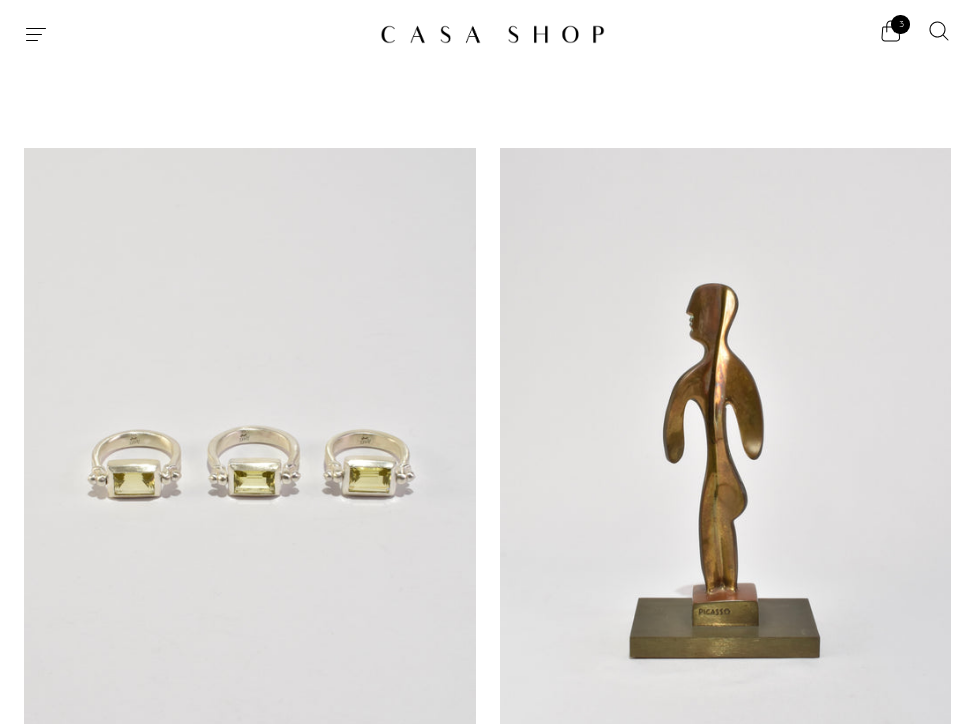 scroll, scrollTop: 0, scrollLeft: 0, axis: both 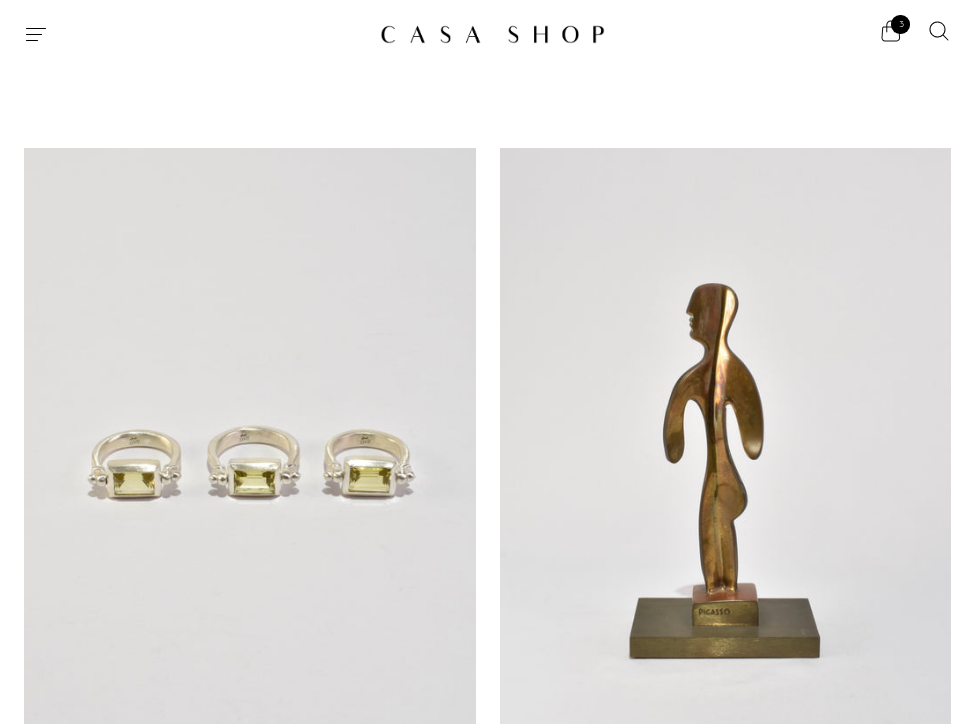 click 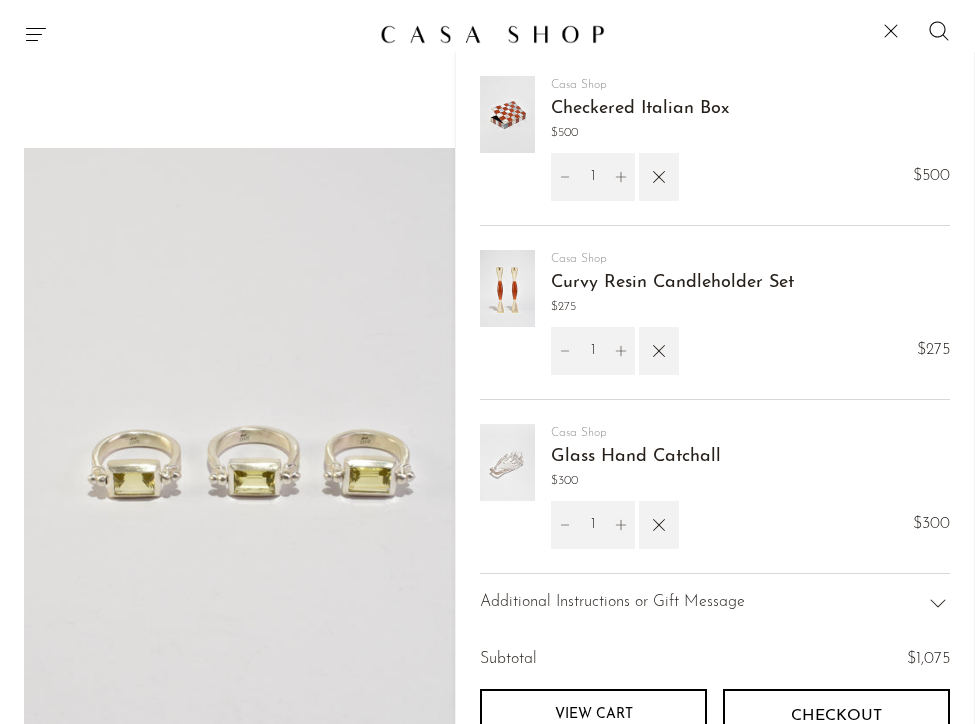 click at bounding box center [507, 114] 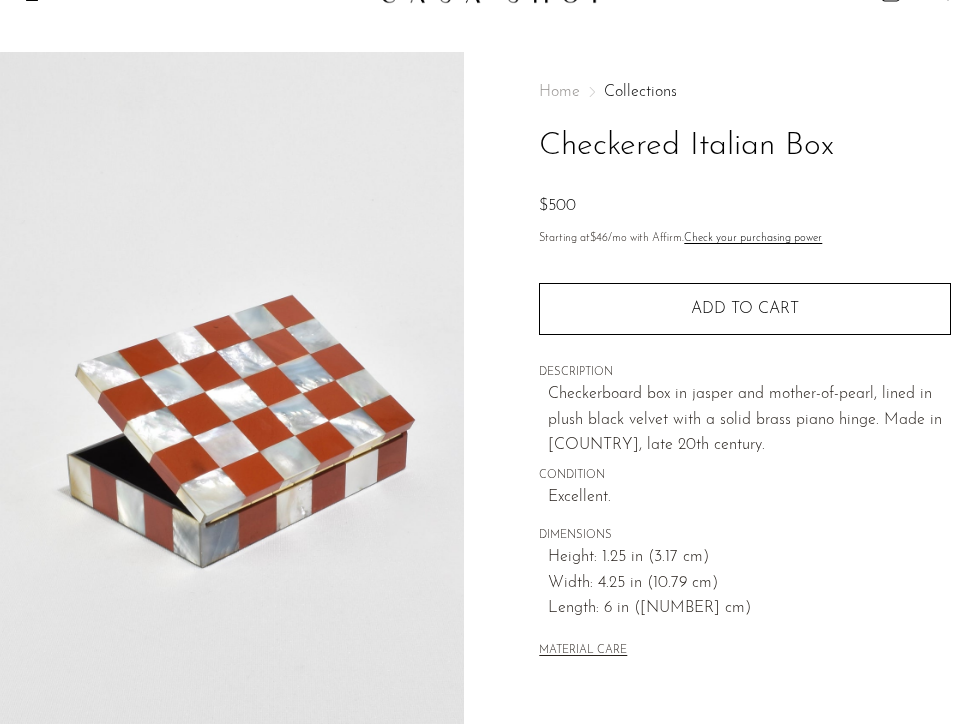 scroll, scrollTop: 58, scrollLeft: 0, axis: vertical 